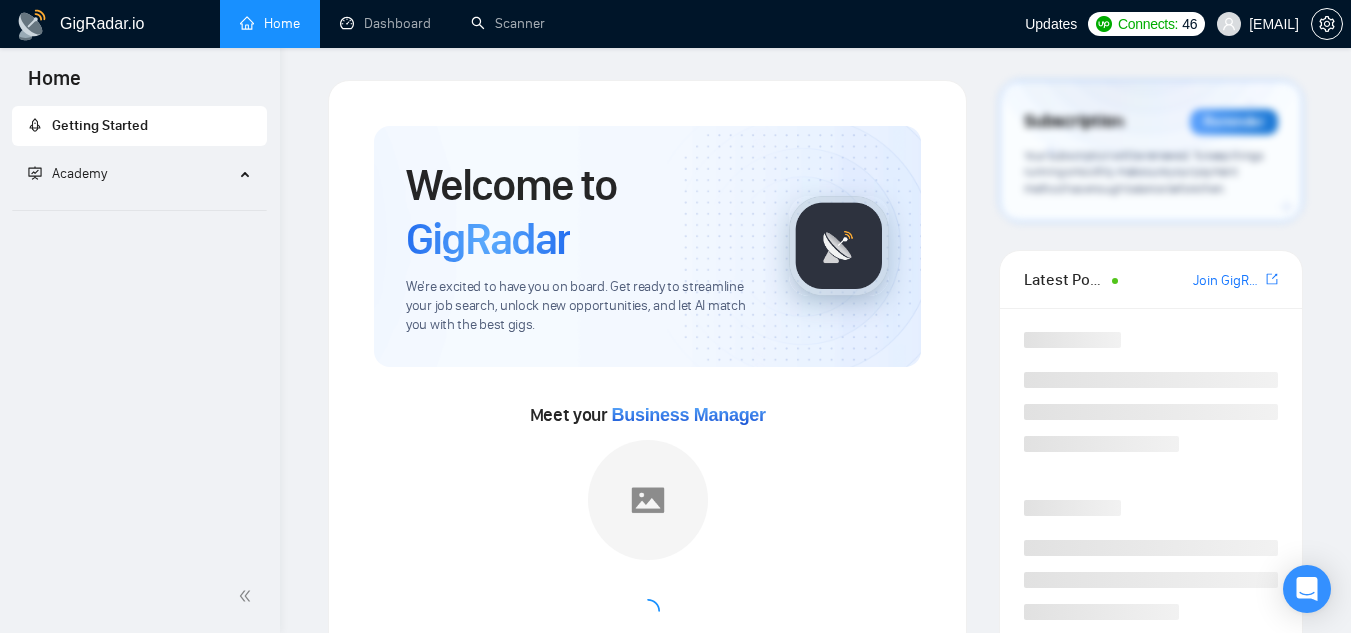 scroll, scrollTop: 0, scrollLeft: 0, axis: both 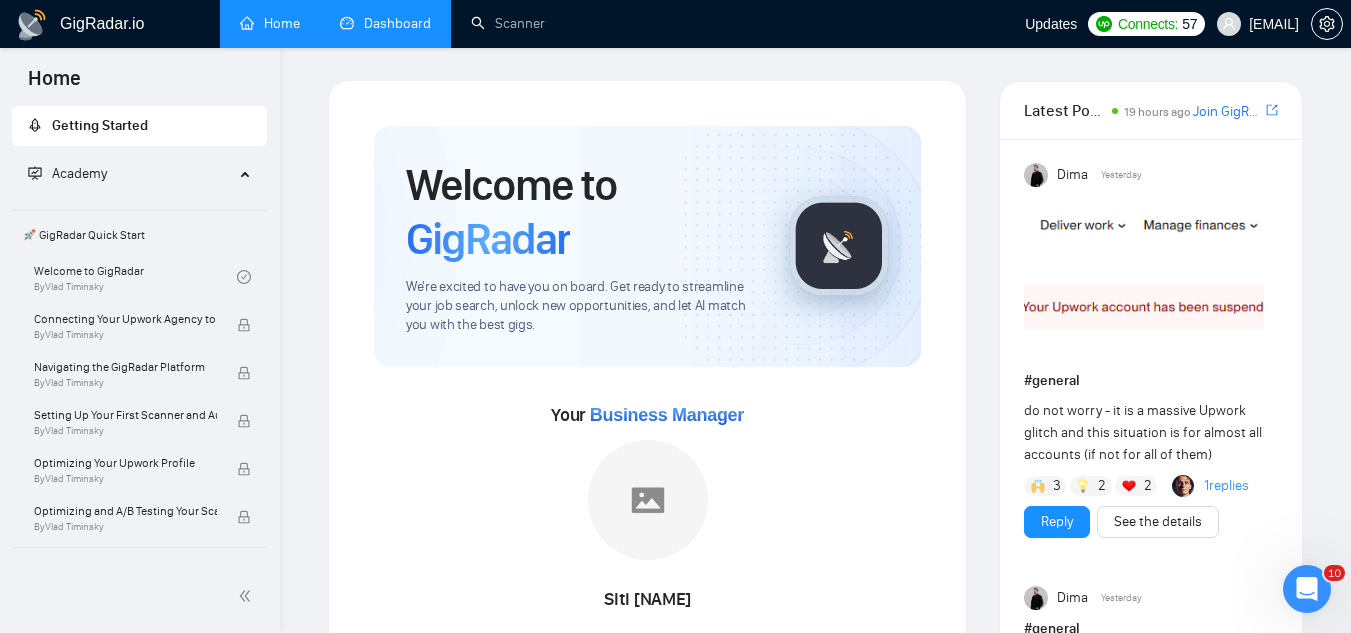 click on "Dashboard" at bounding box center [385, 23] 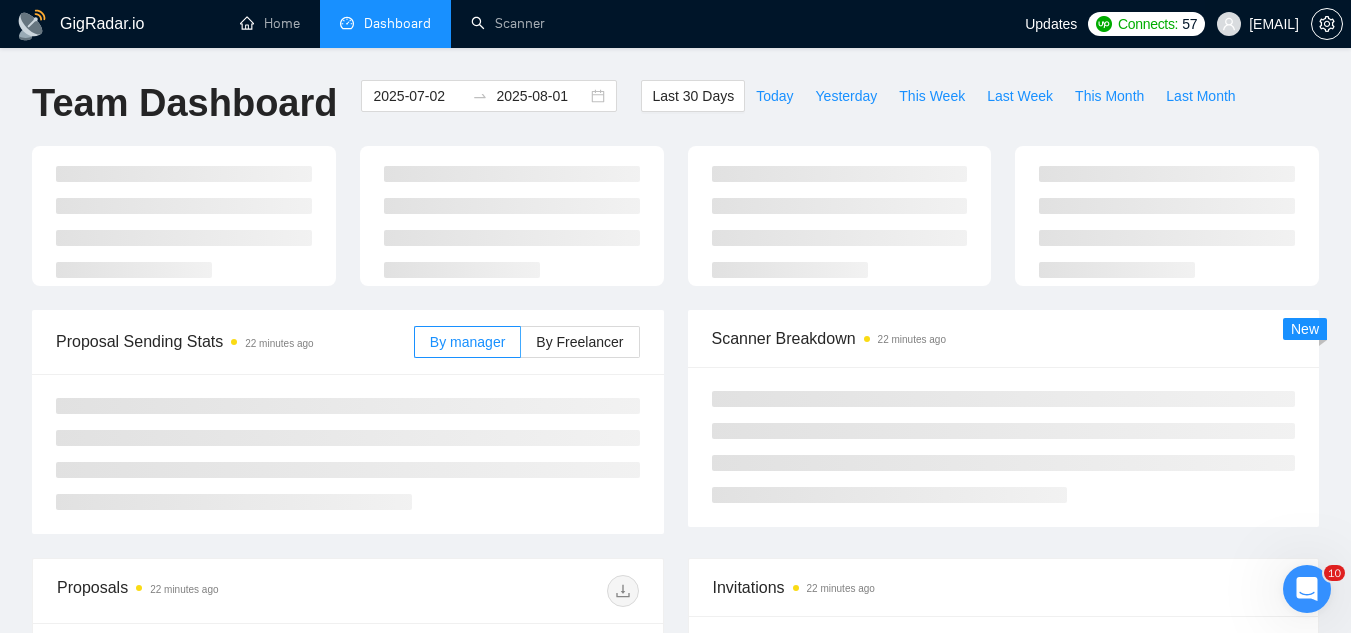 click on "[EMAIL]" at bounding box center [1258, 24] 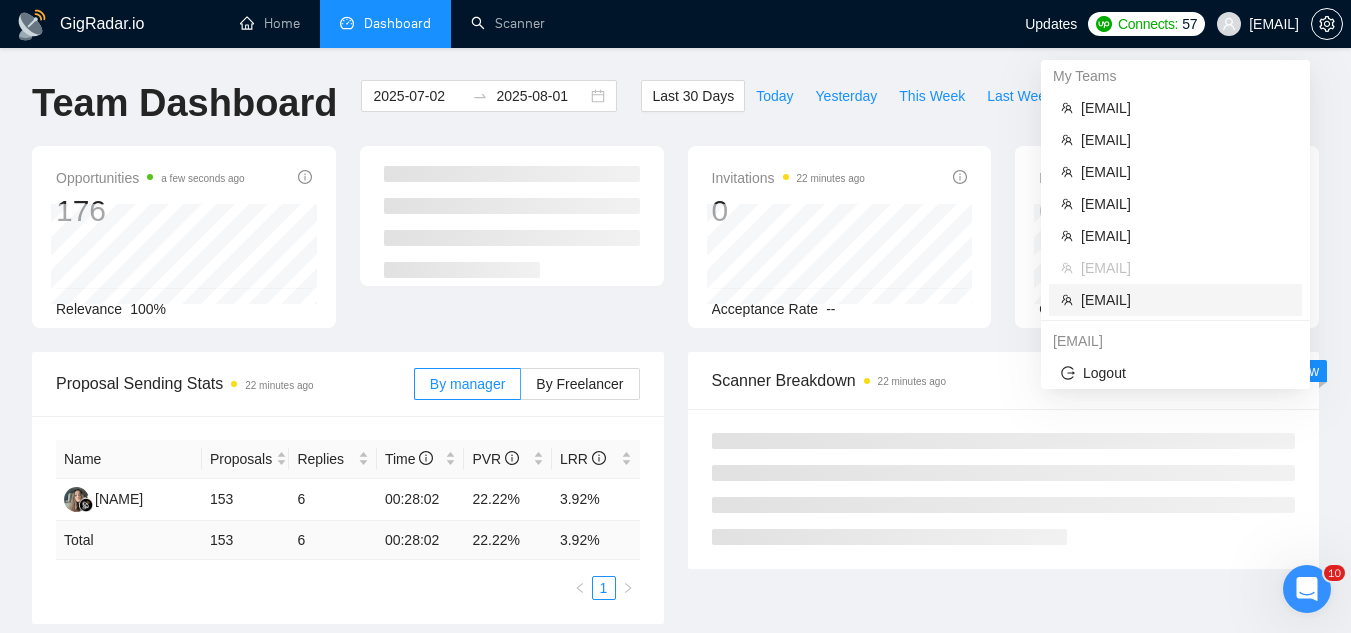 click on "[EMAIL]" at bounding box center [1185, 300] 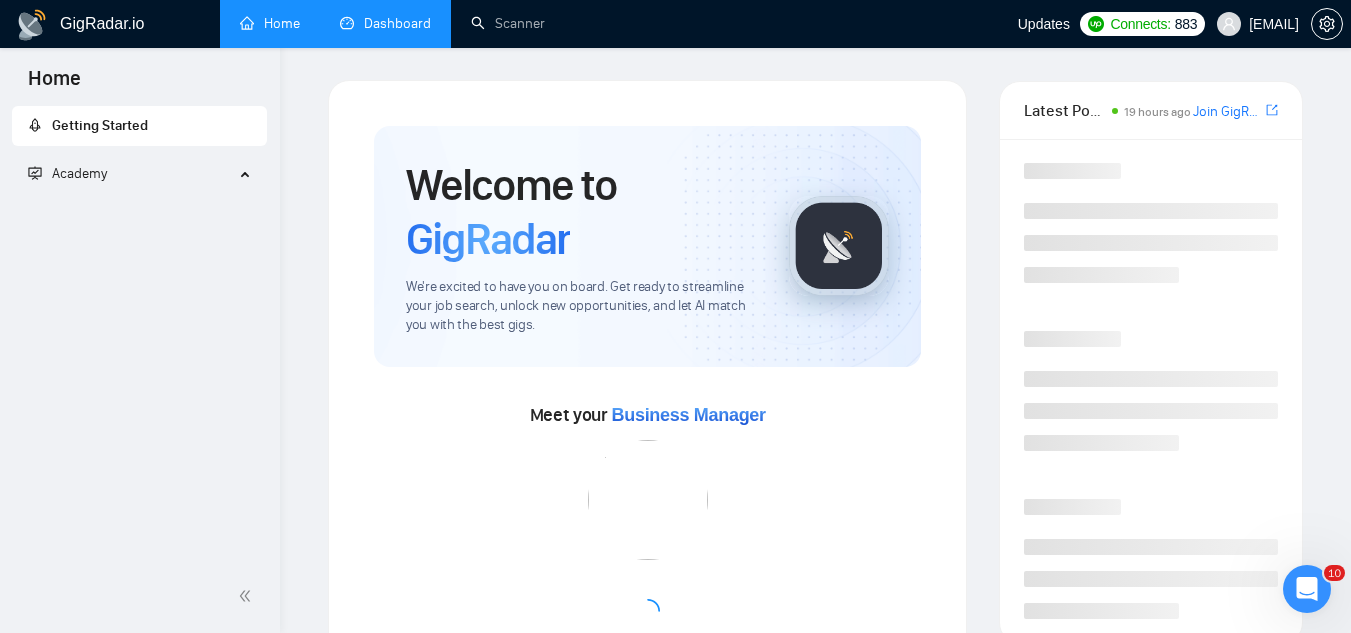 click on "Dashboard" at bounding box center (385, 23) 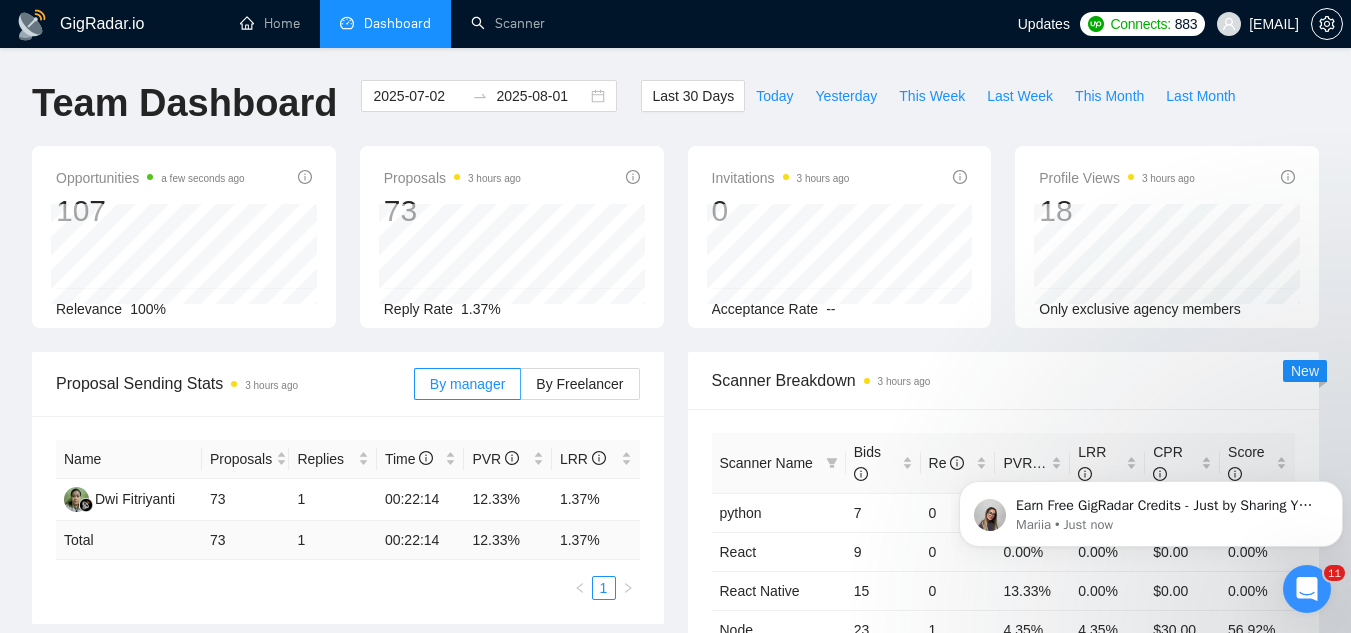 scroll, scrollTop: 0, scrollLeft: 0, axis: both 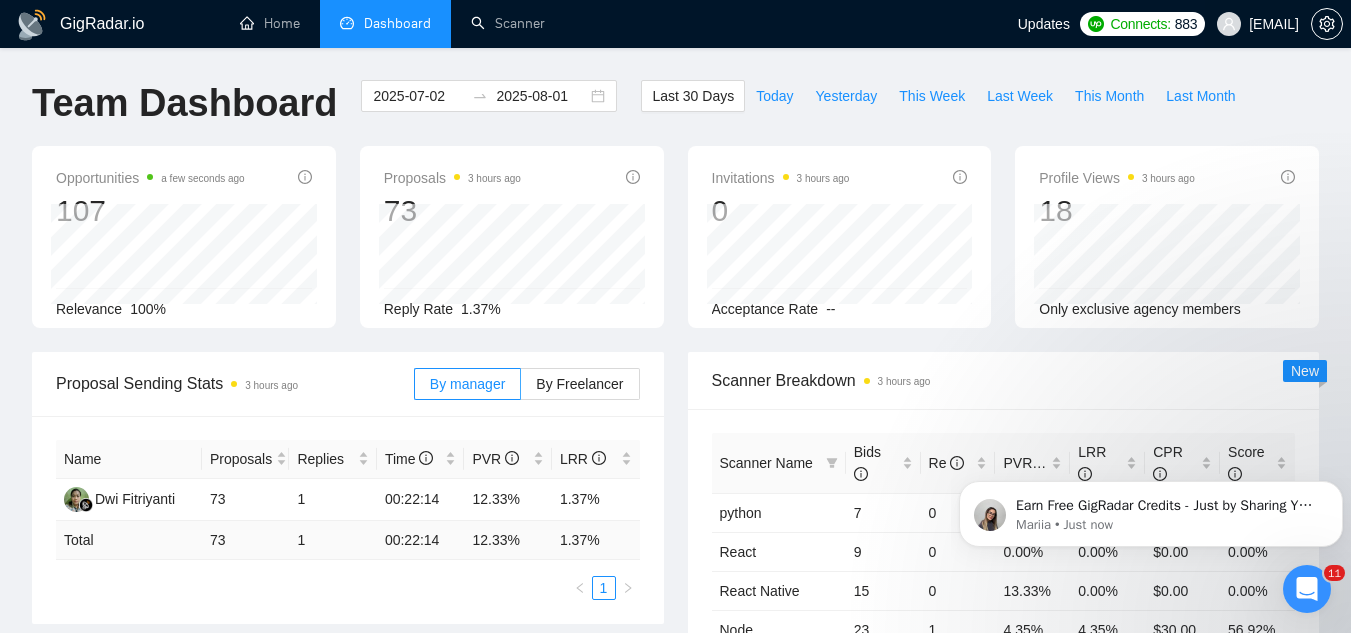 click on "[EMAIL]" at bounding box center (1274, 24) 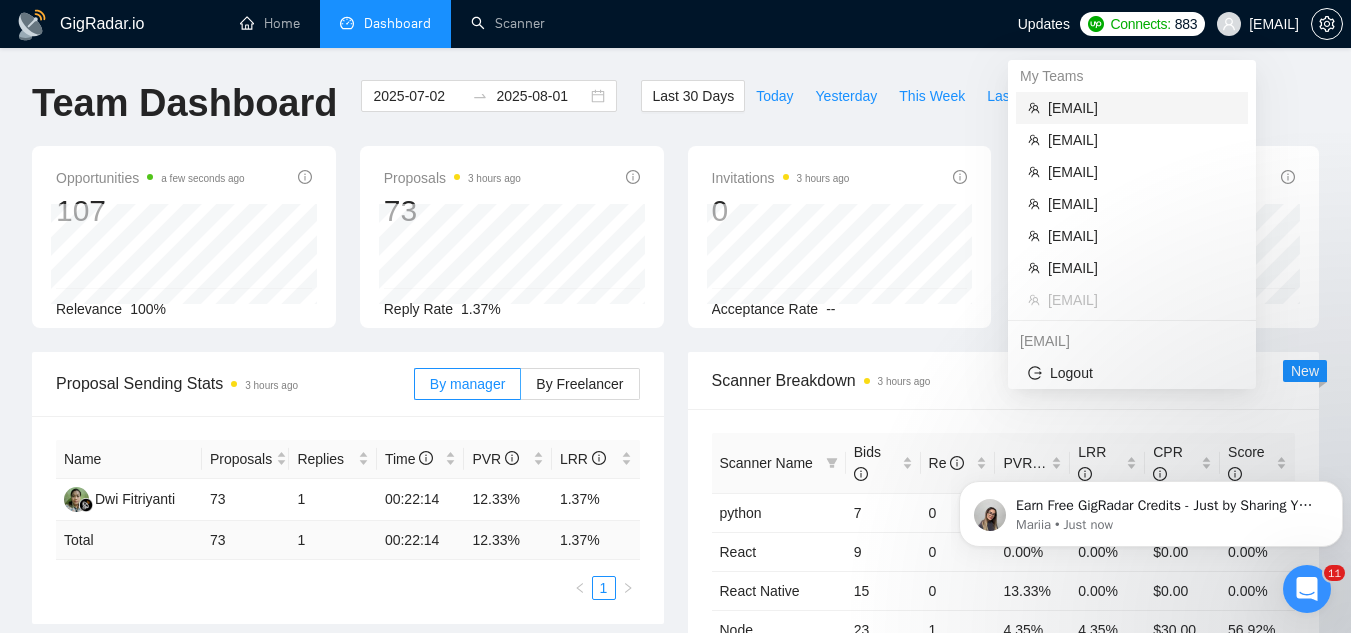click on "[EMAIL]" at bounding box center [1142, 108] 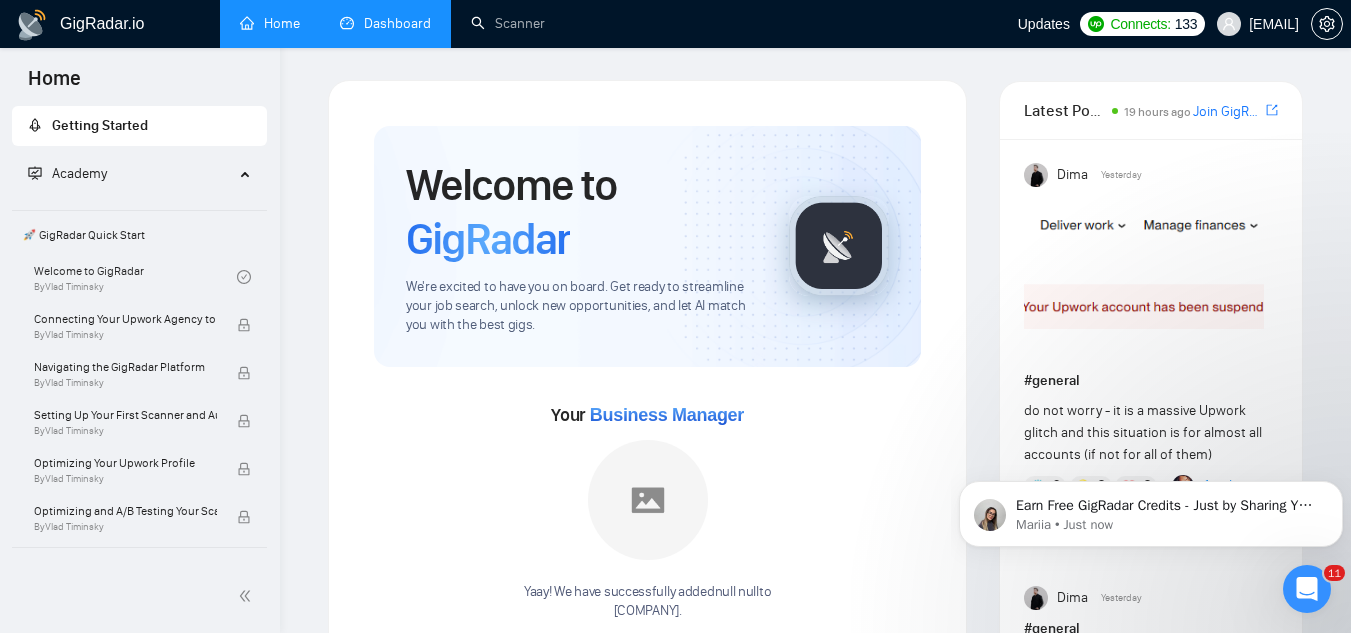 click on "Dashboard" at bounding box center [385, 23] 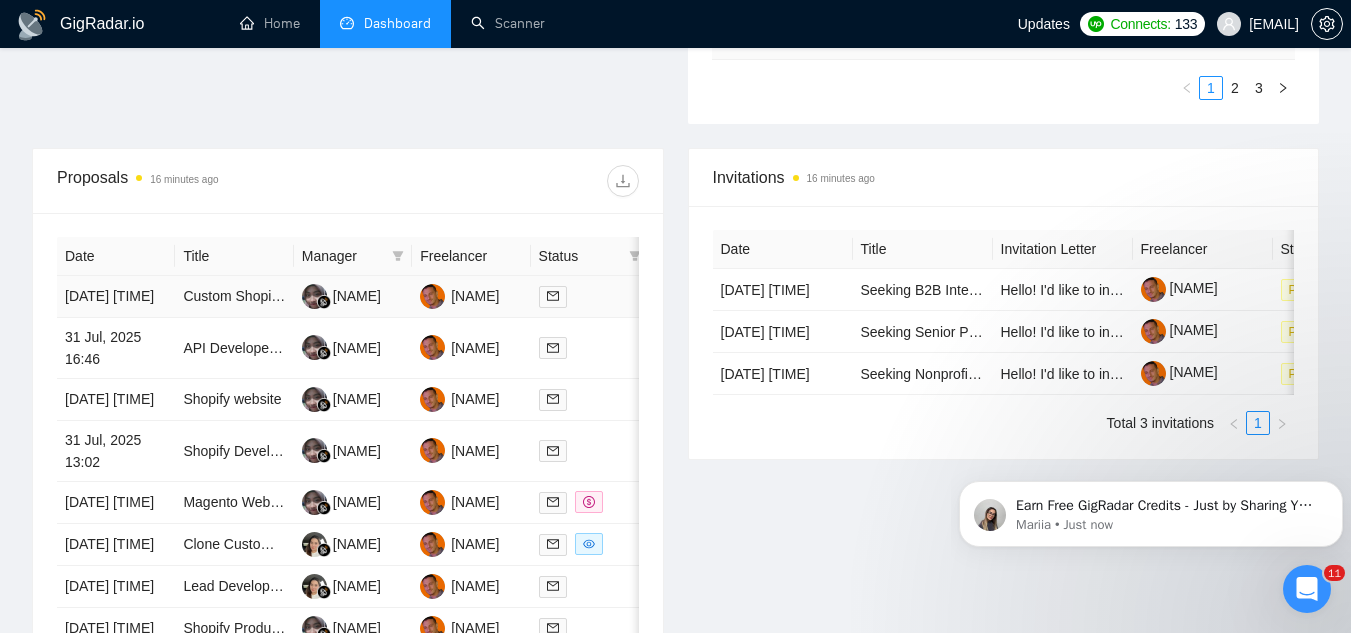 scroll, scrollTop: 800, scrollLeft: 0, axis: vertical 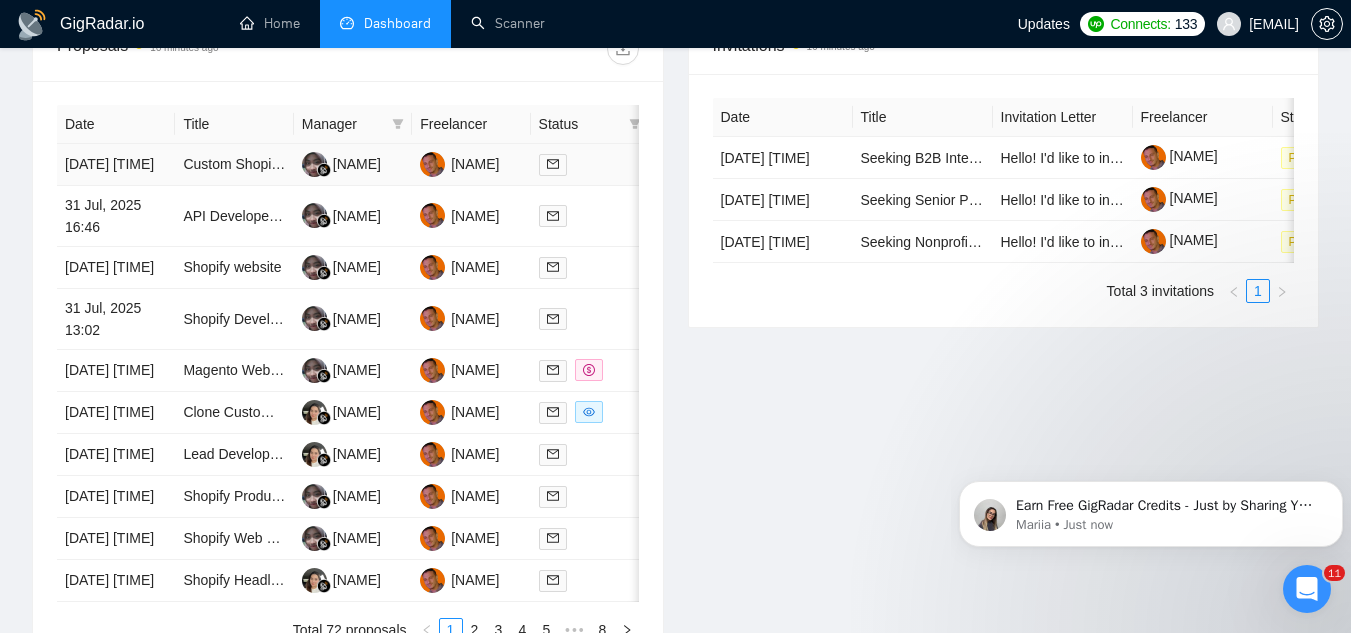 click on "Custom Shopify Website Development for Handcrafted Furniture Business" at bounding box center (234, 165) 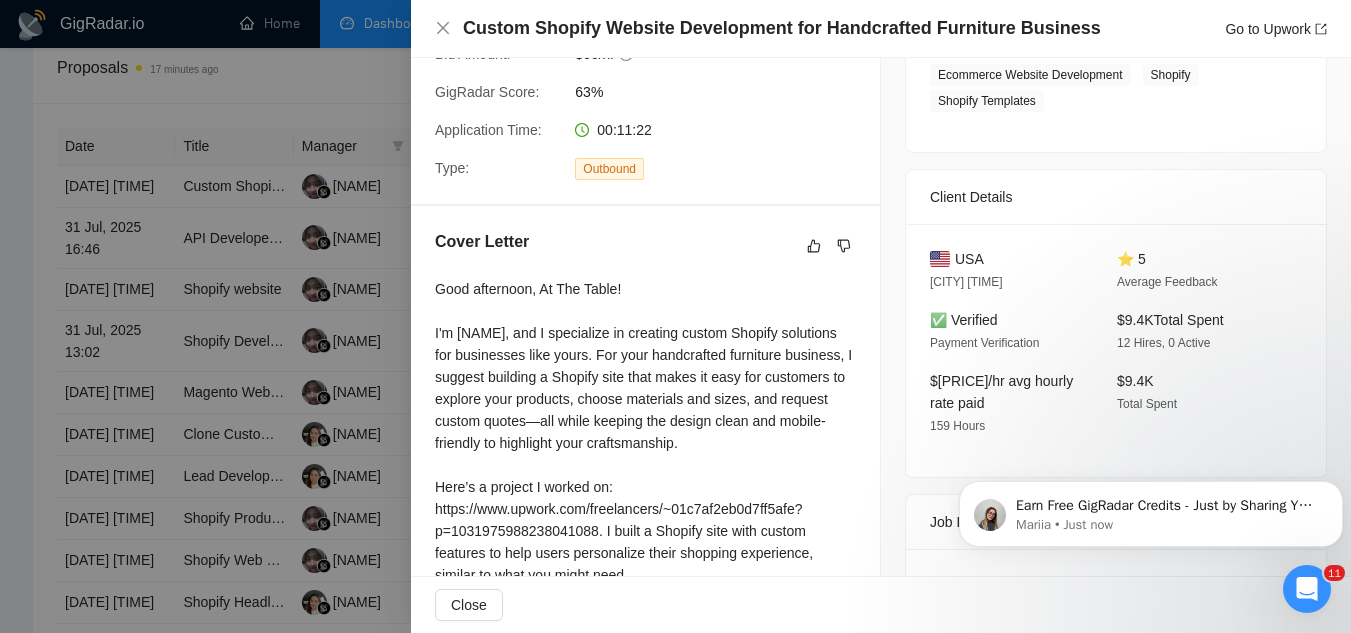 scroll, scrollTop: 400, scrollLeft: 0, axis: vertical 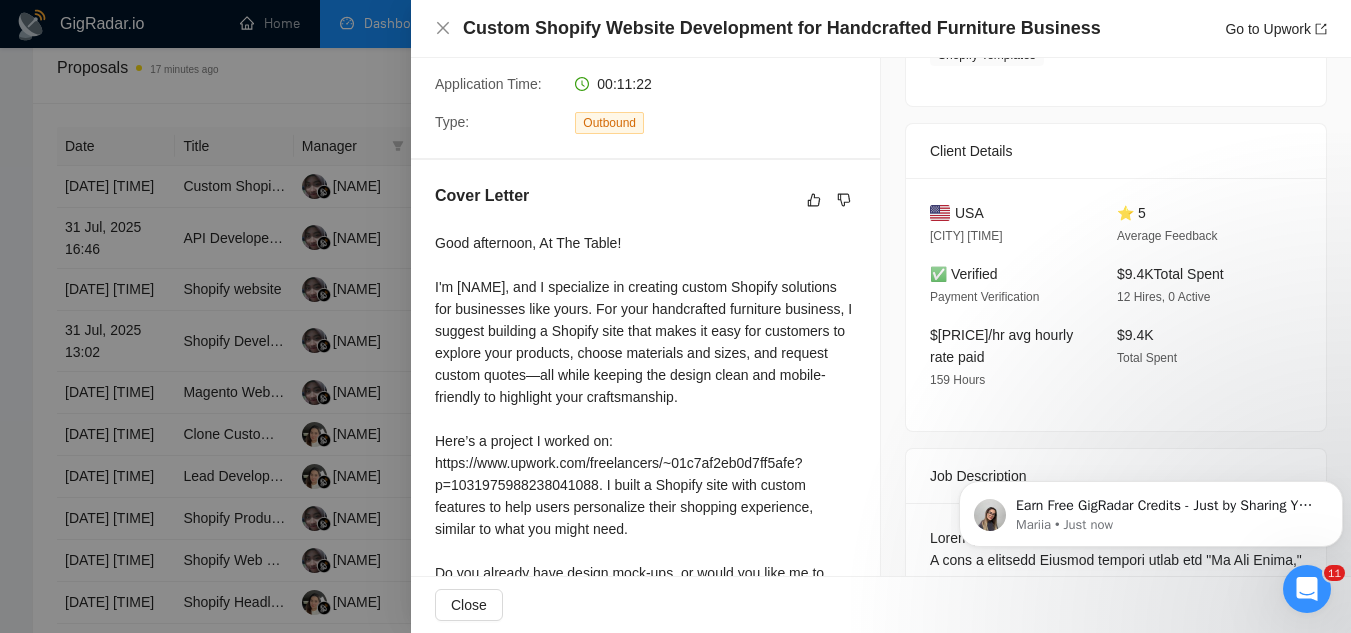 click at bounding box center [675, 316] 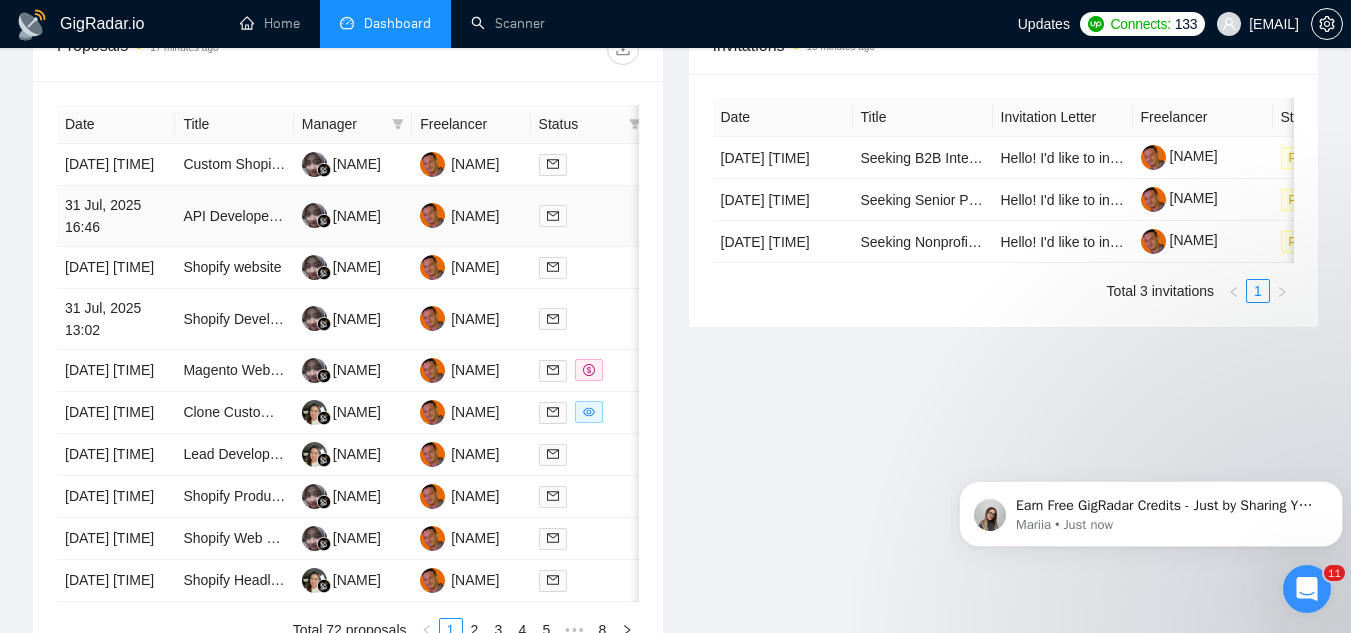 click on "API Developer for integration with Shopify" at bounding box center (234, 216) 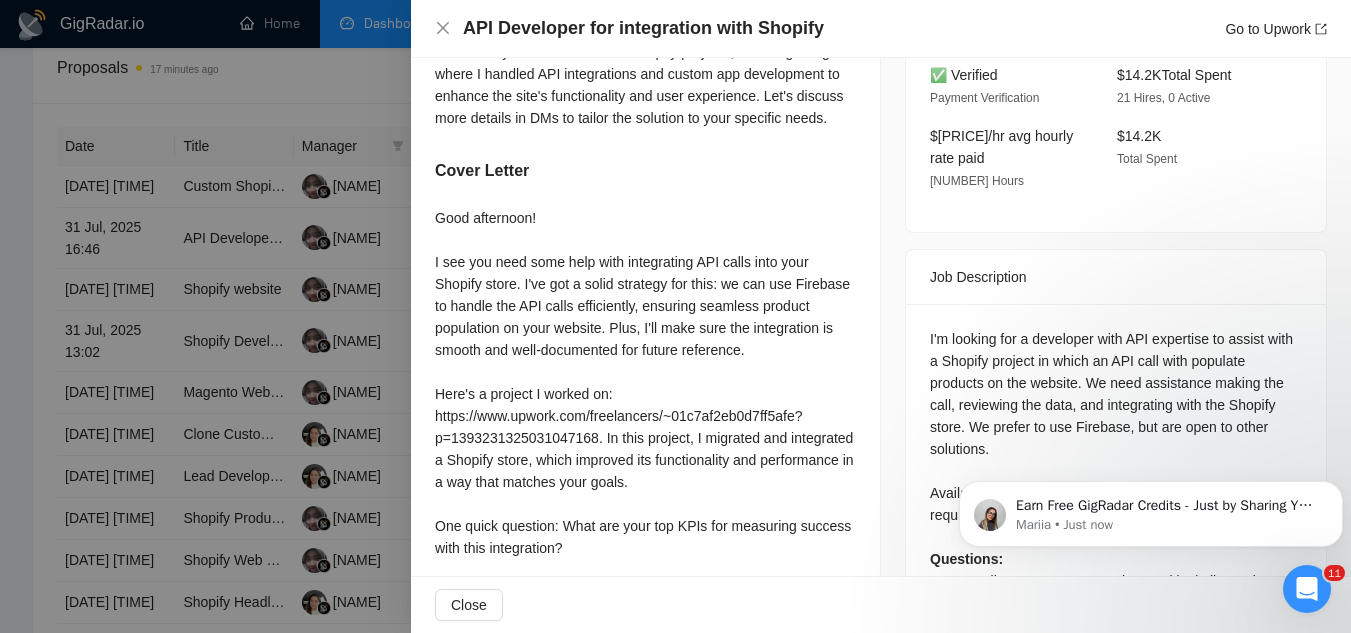 scroll, scrollTop: 600, scrollLeft: 0, axis: vertical 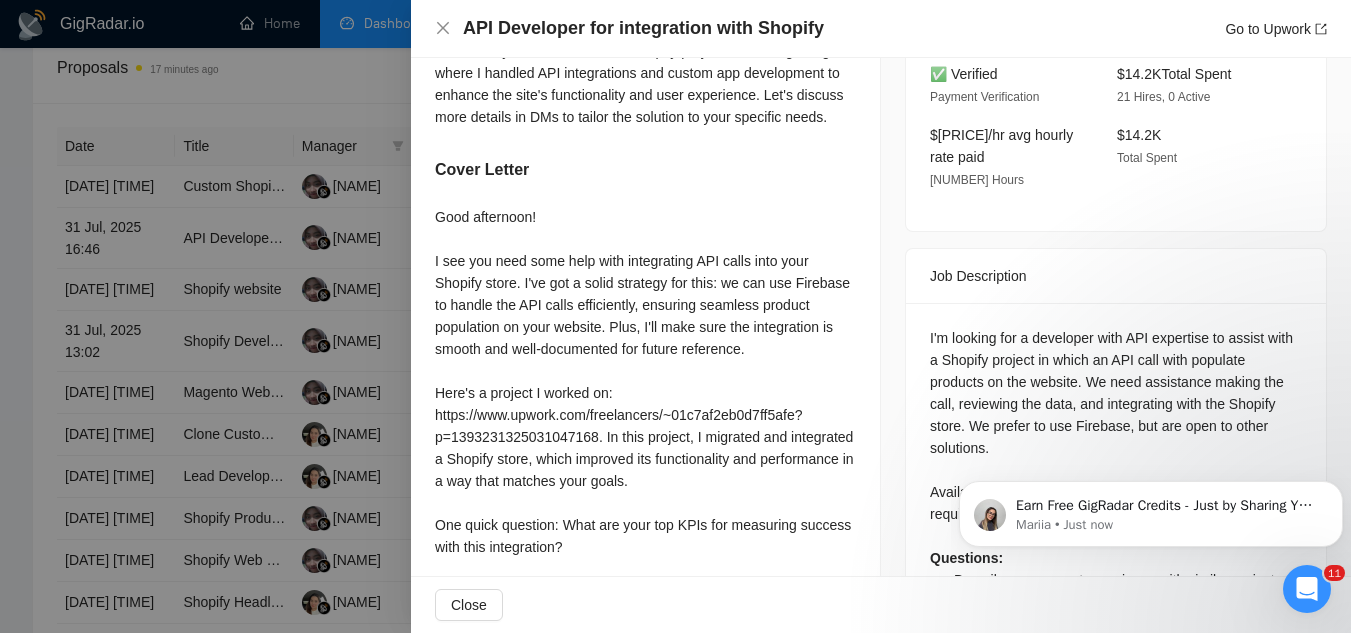click at bounding box center (675, 316) 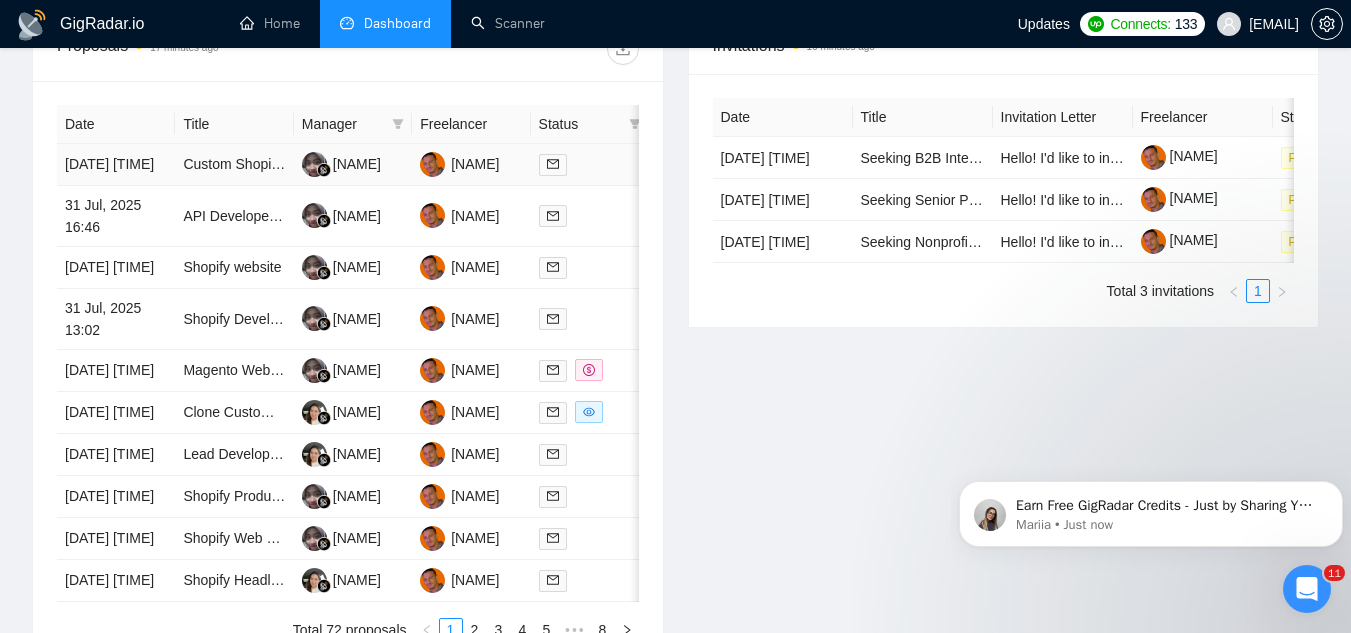 click on "Custom Shopify Website Development for Handcrafted Furniture Business" at bounding box center (234, 165) 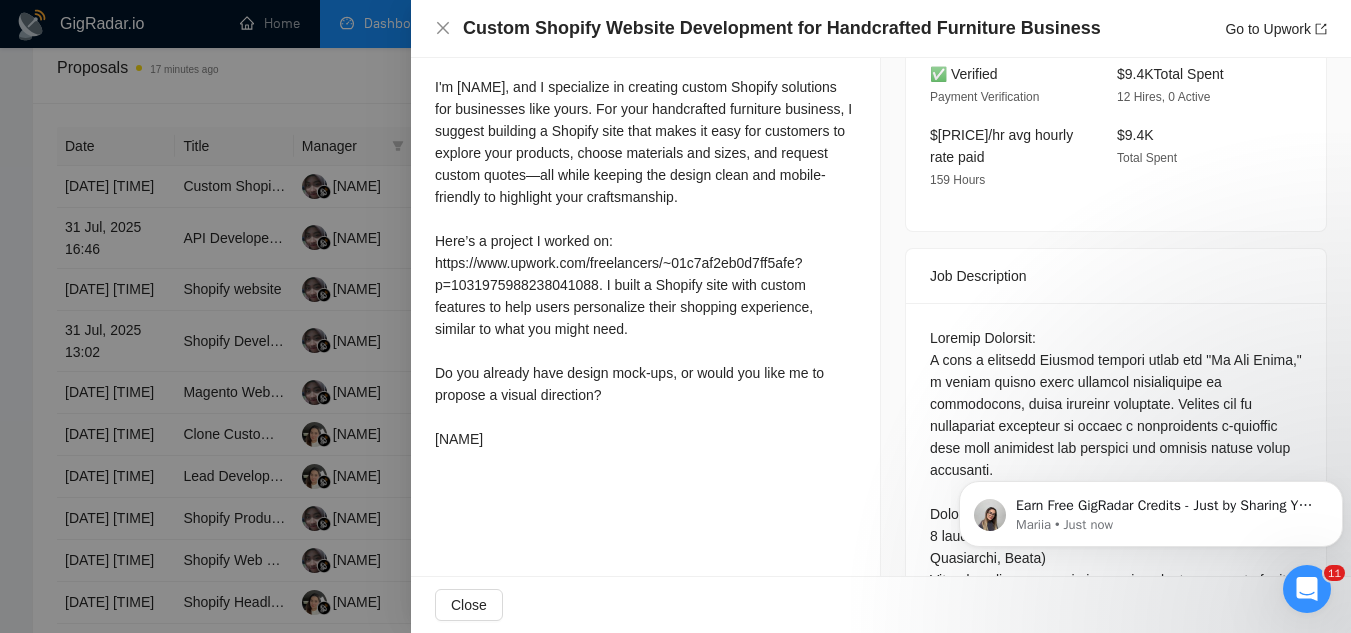 scroll, scrollTop: 500, scrollLeft: 0, axis: vertical 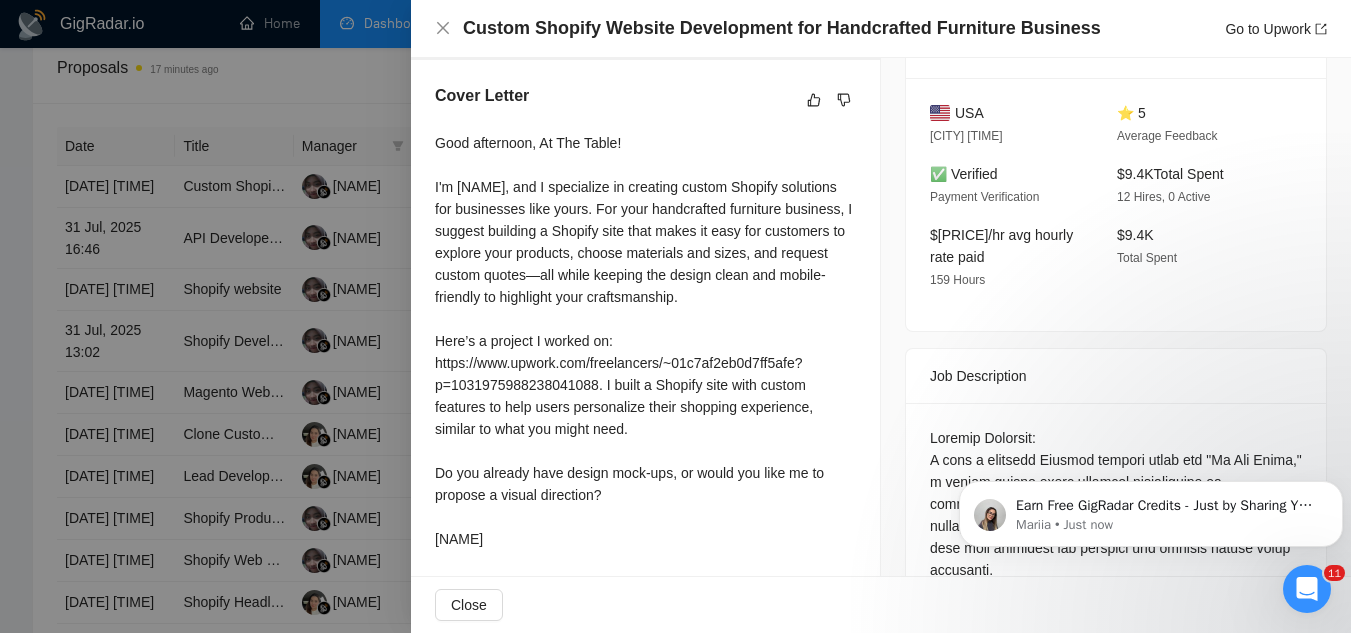 click at bounding box center (675, 316) 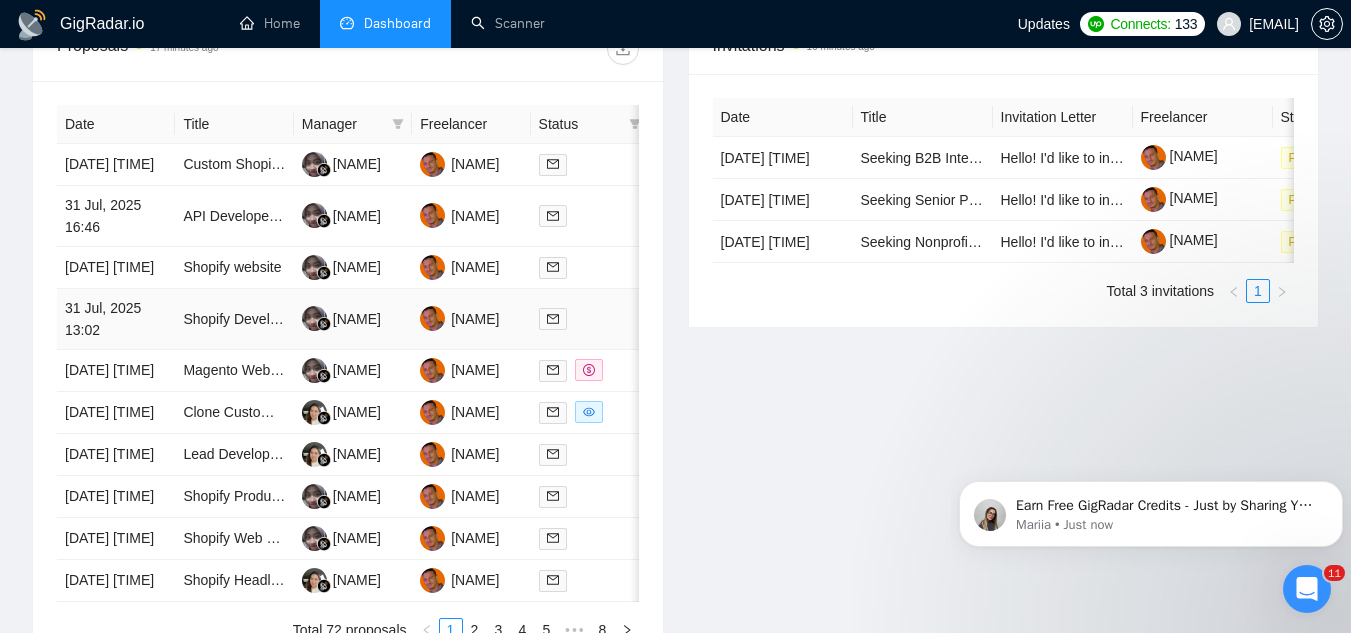 click on "Shopify Developer Needed to Install Custom Homepage + Product Layout" at bounding box center (234, 319) 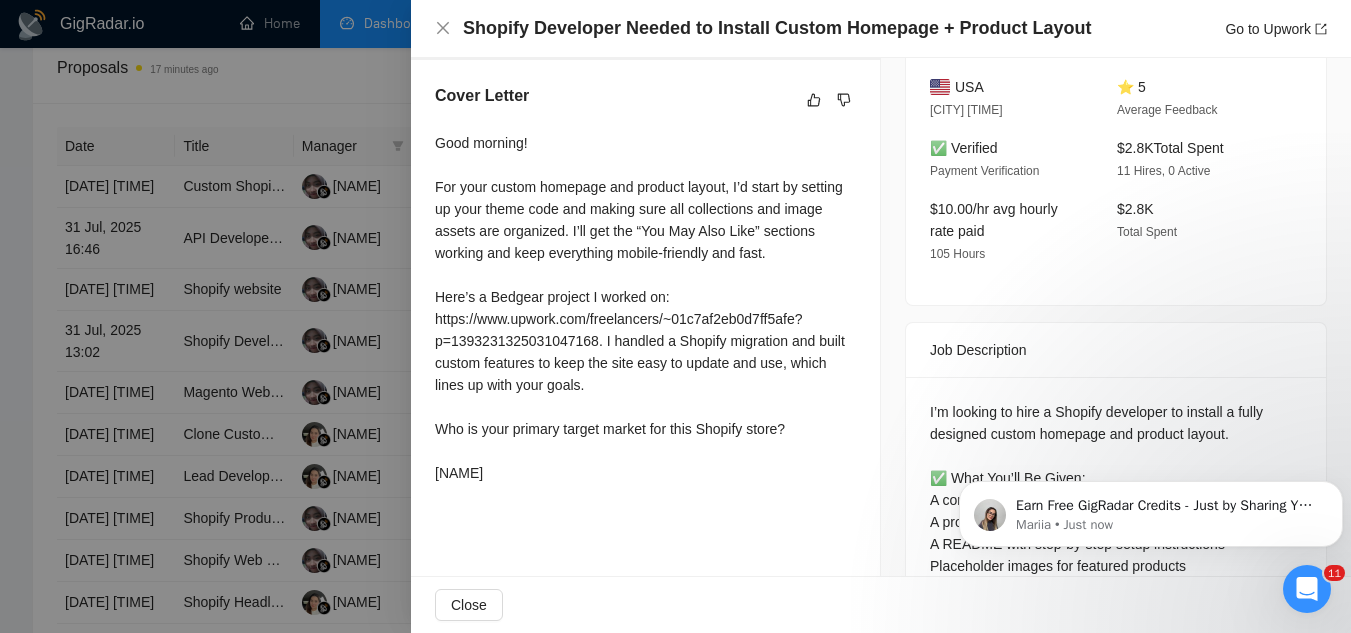 click at bounding box center (675, 316) 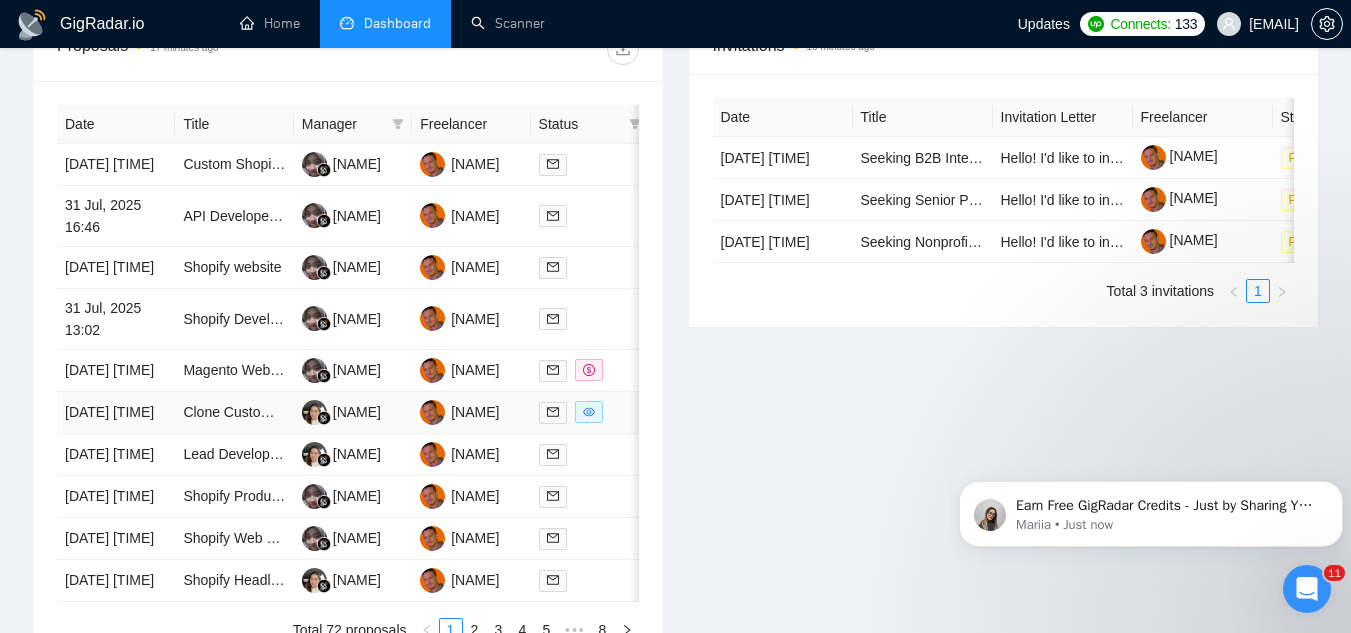 click on "Clone Custom Shopify Theme to WordPress (WooCommerce) + Fareharbor" at bounding box center (234, 413) 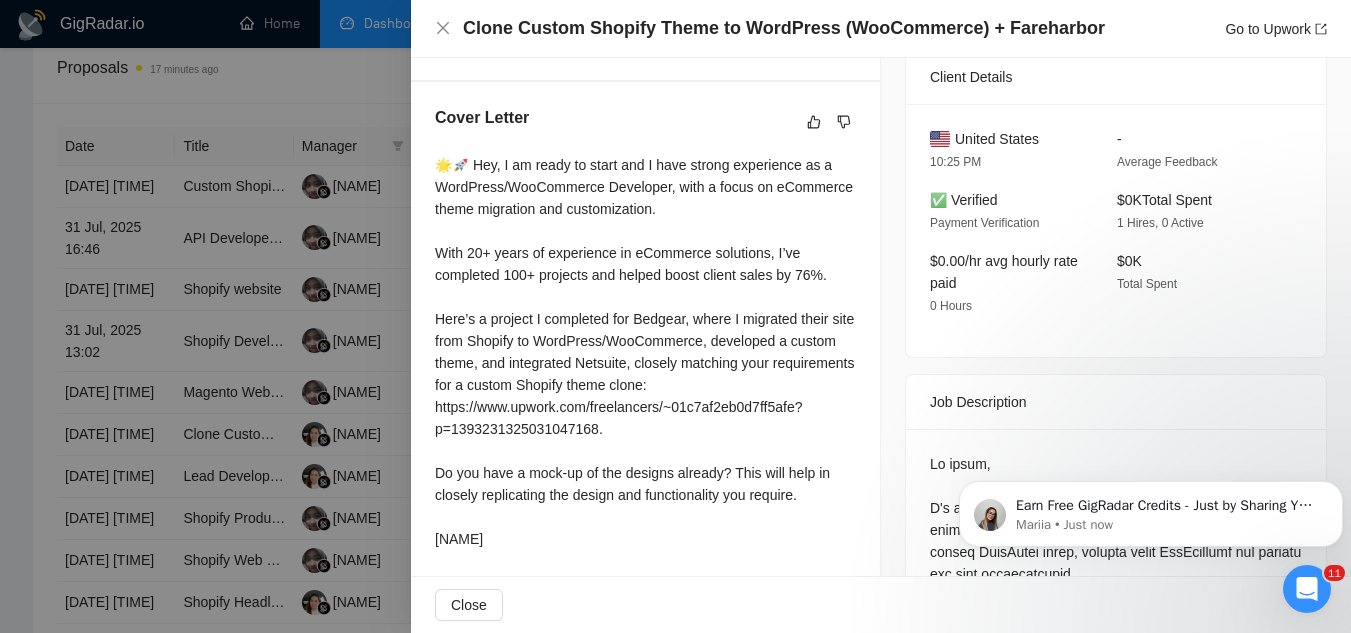 click at bounding box center (675, 316) 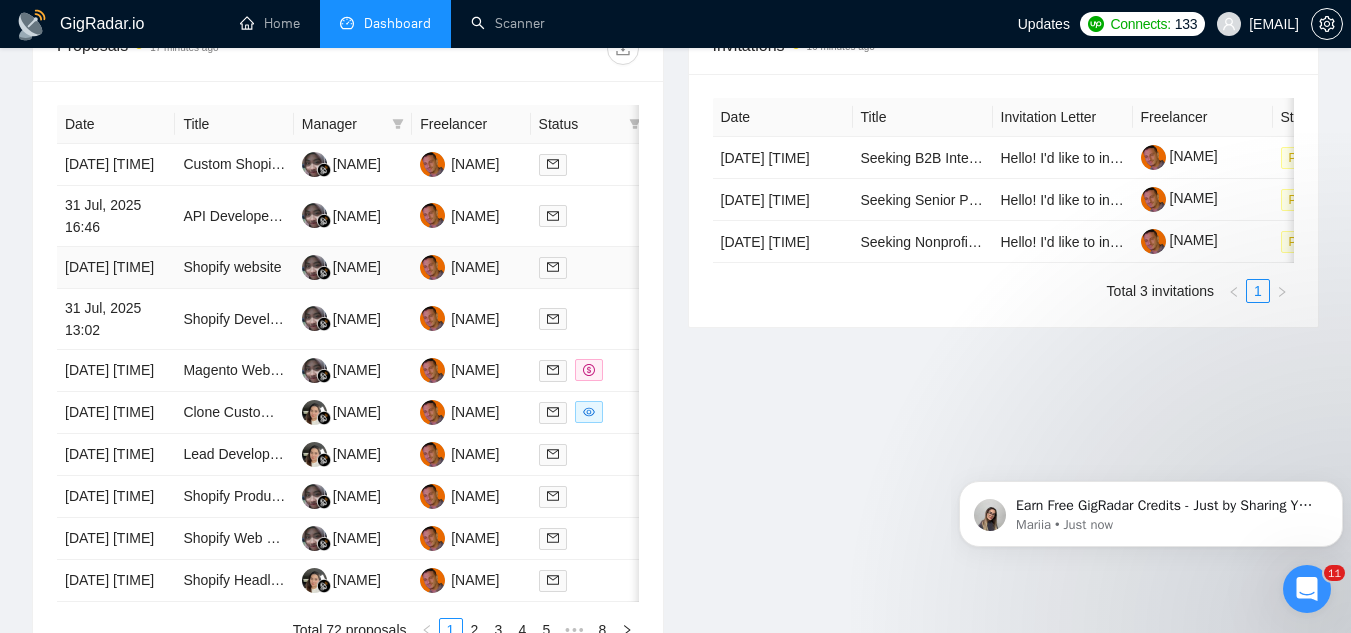 scroll, scrollTop: 900, scrollLeft: 0, axis: vertical 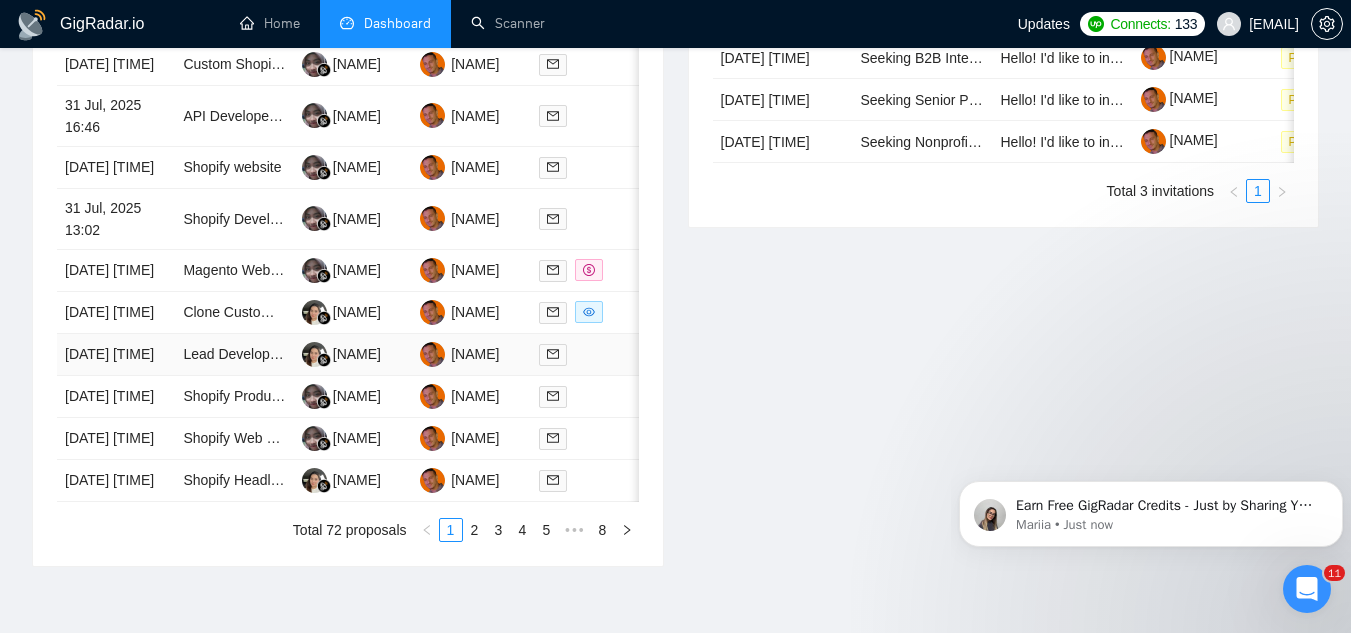 click on "Lead Developer - Shopify Expert" at bounding box center (234, 355) 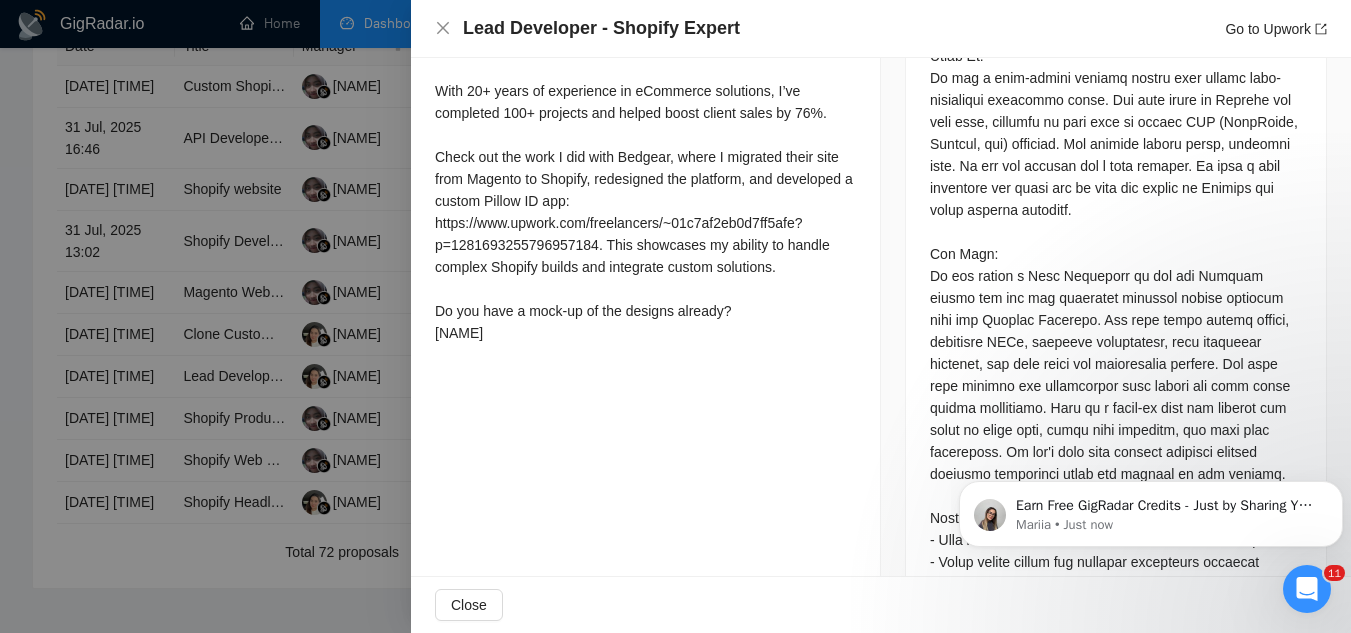 scroll, scrollTop: 1100, scrollLeft: 0, axis: vertical 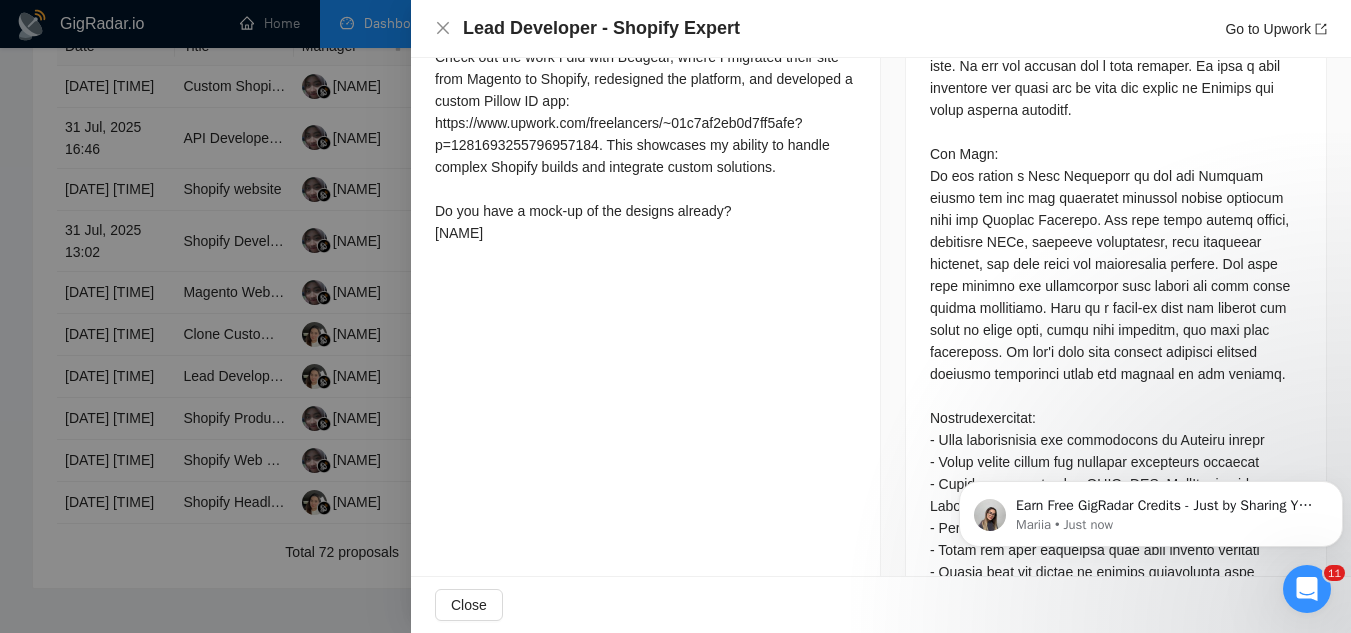 click at bounding box center (675, 316) 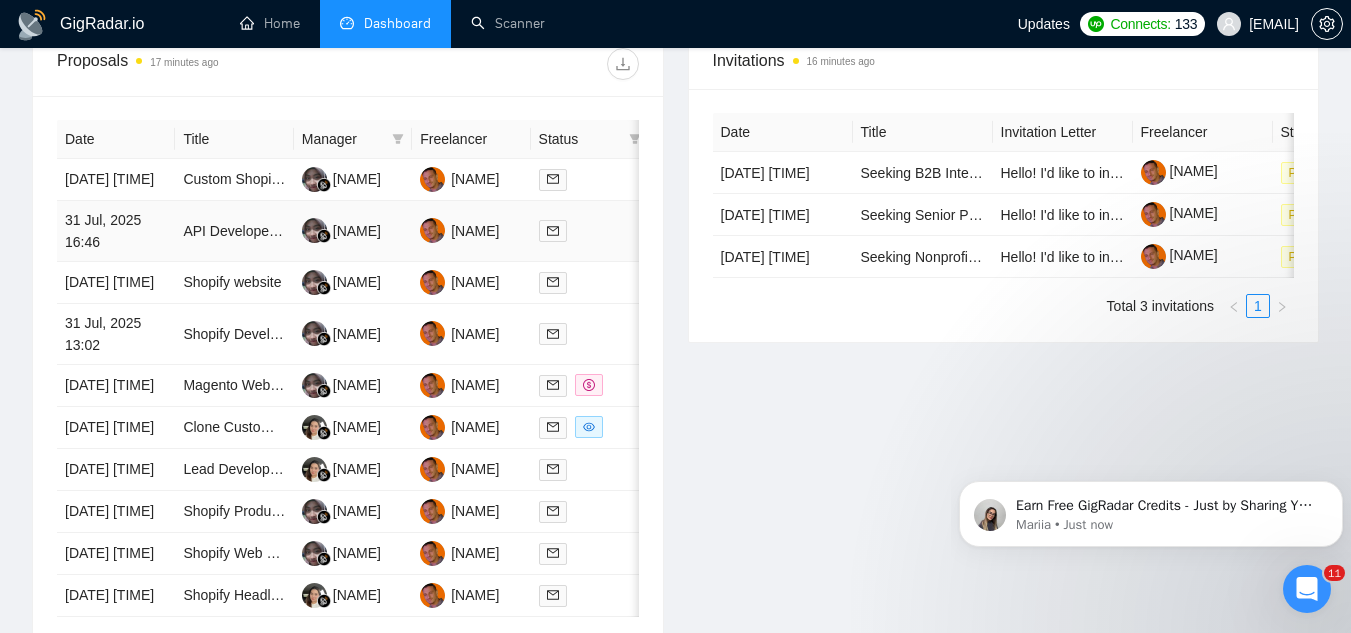 scroll, scrollTop: 800, scrollLeft: 0, axis: vertical 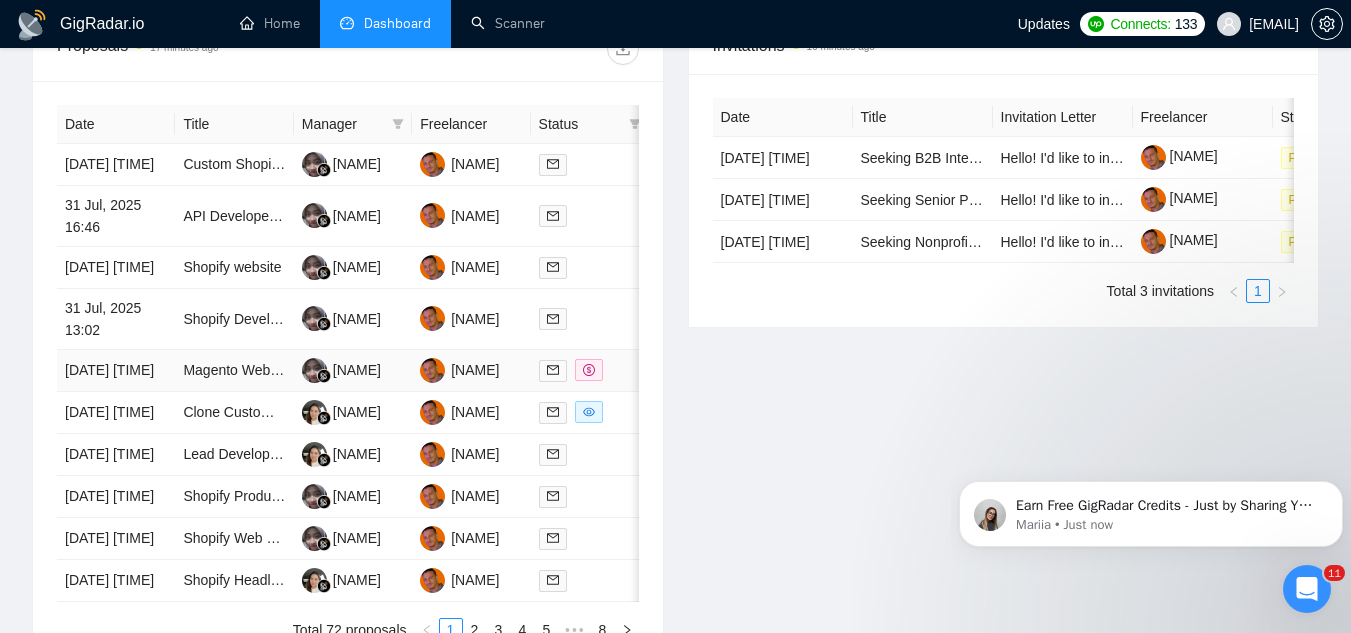 click on "Magento Website Development - Extensive Modifications Required" at bounding box center [234, 371] 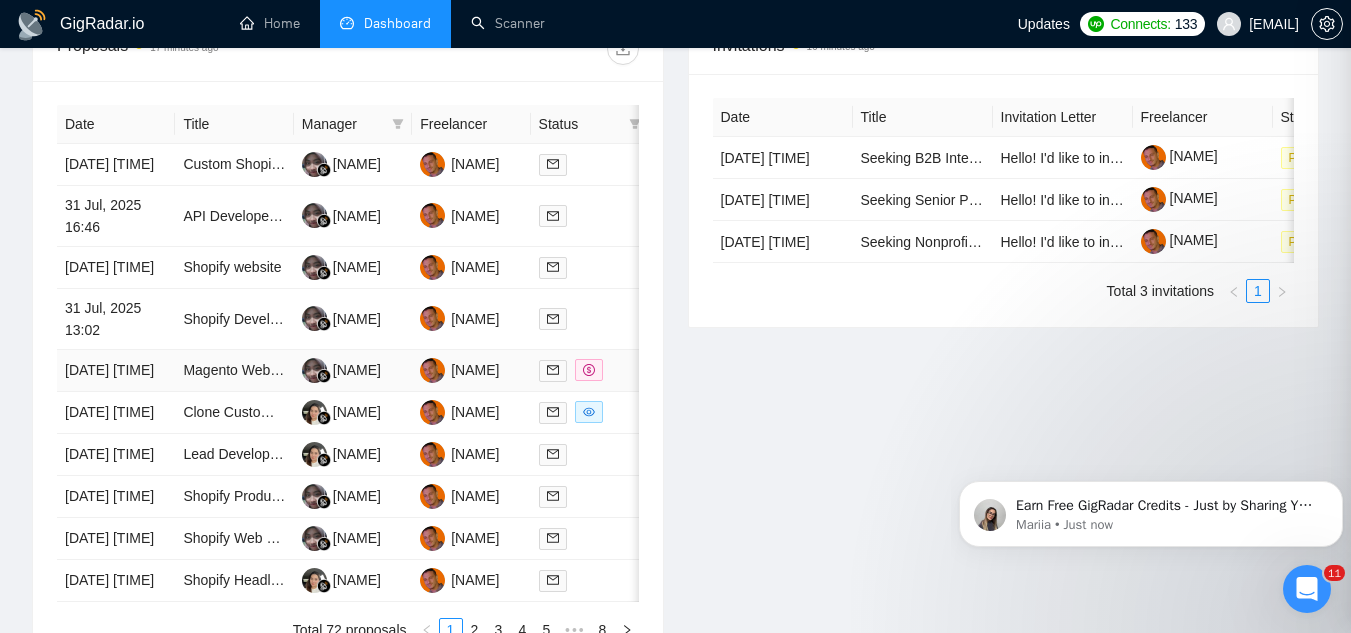 scroll, scrollTop: 622, scrollLeft: 0, axis: vertical 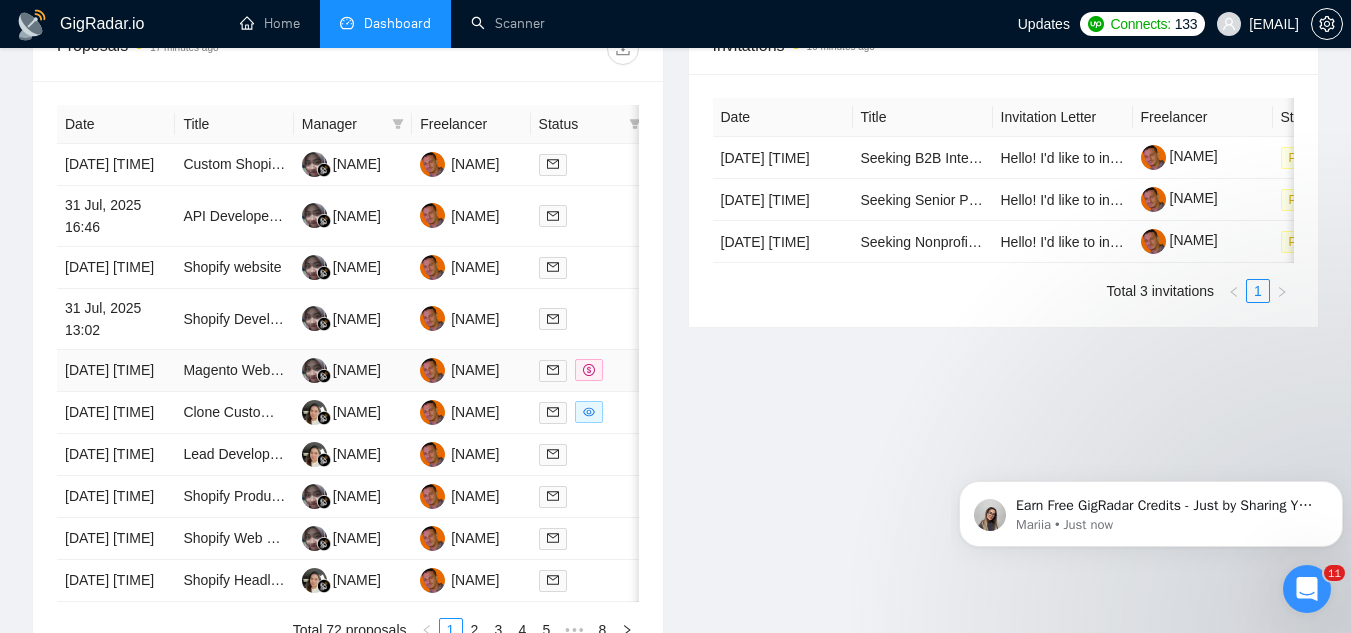 click on "Magento Website Development - Extensive Modifications Required" at bounding box center [234, 371] 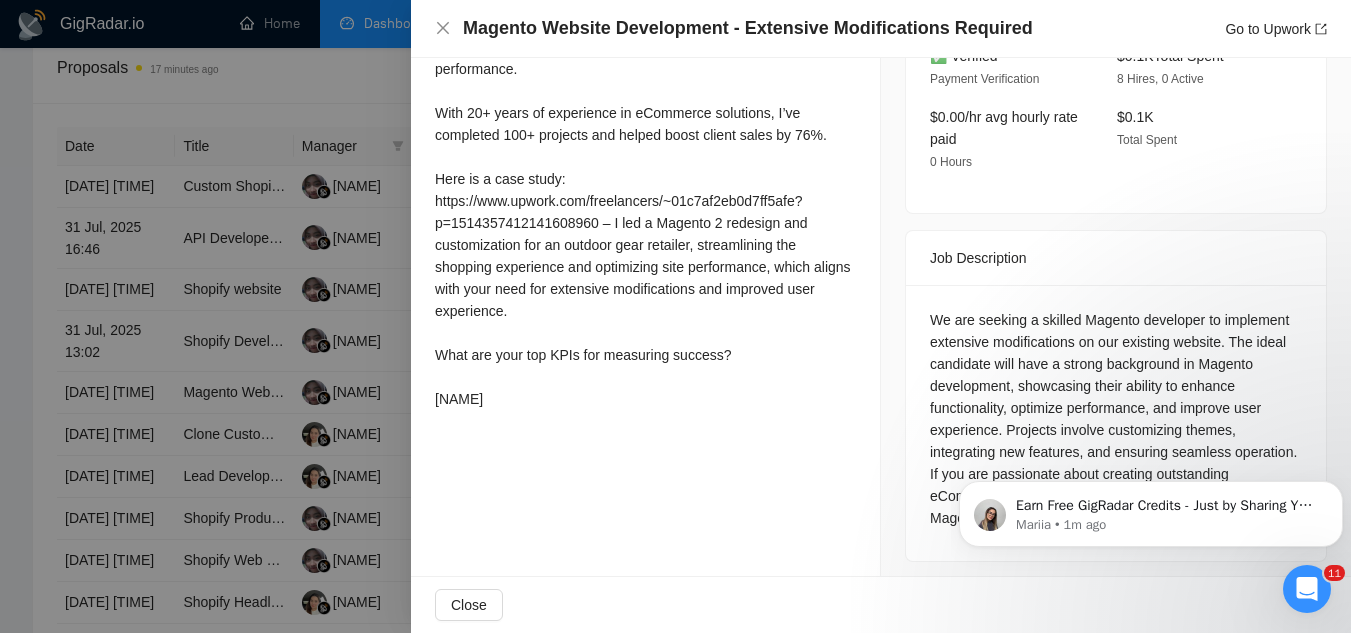 scroll, scrollTop: 622, scrollLeft: 0, axis: vertical 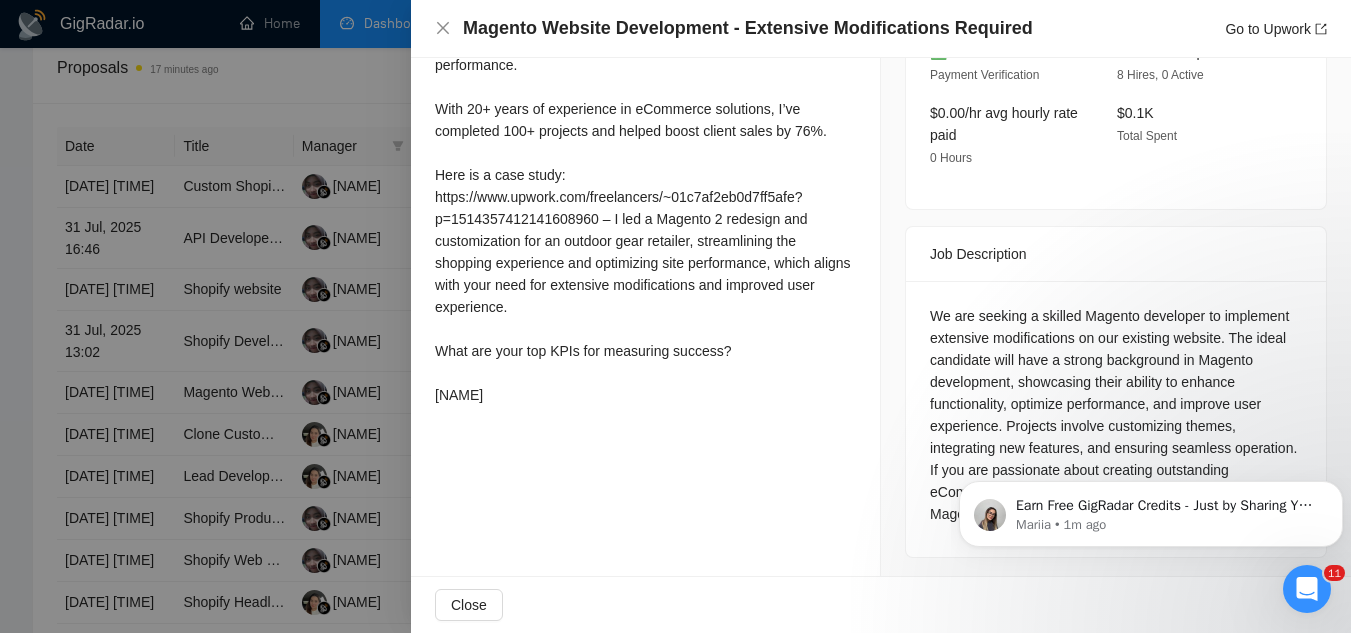 click at bounding box center (675, 316) 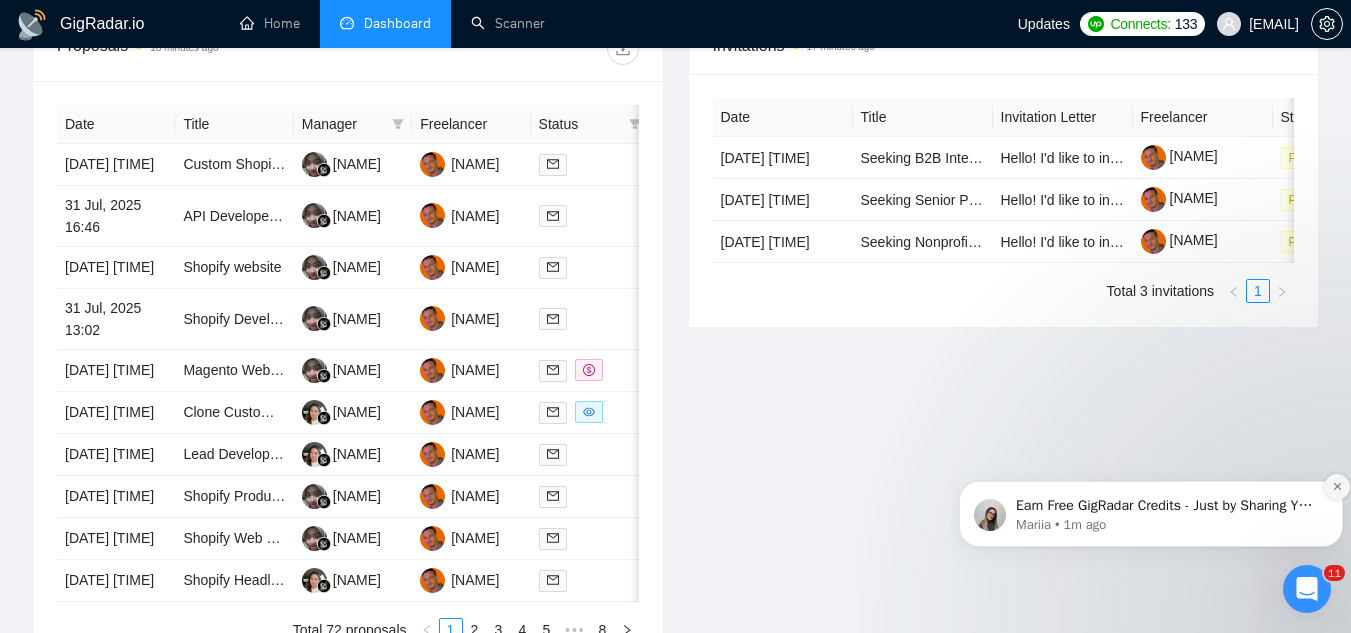 click 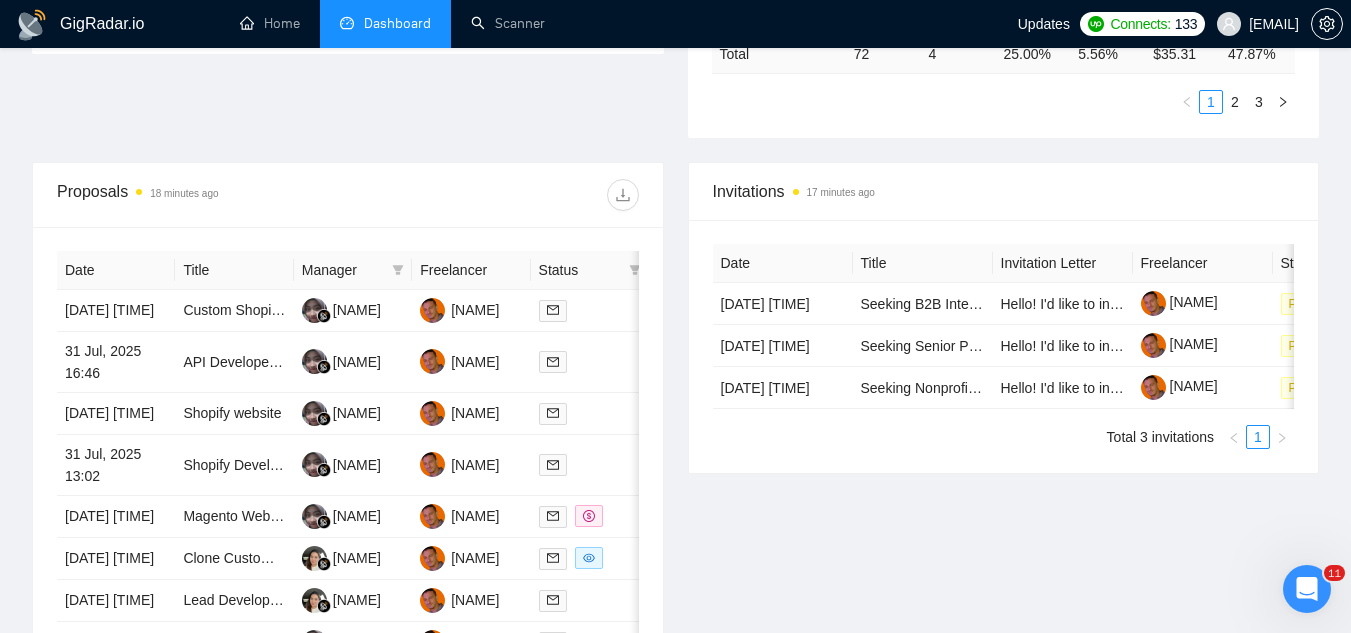 scroll, scrollTop: 600, scrollLeft: 0, axis: vertical 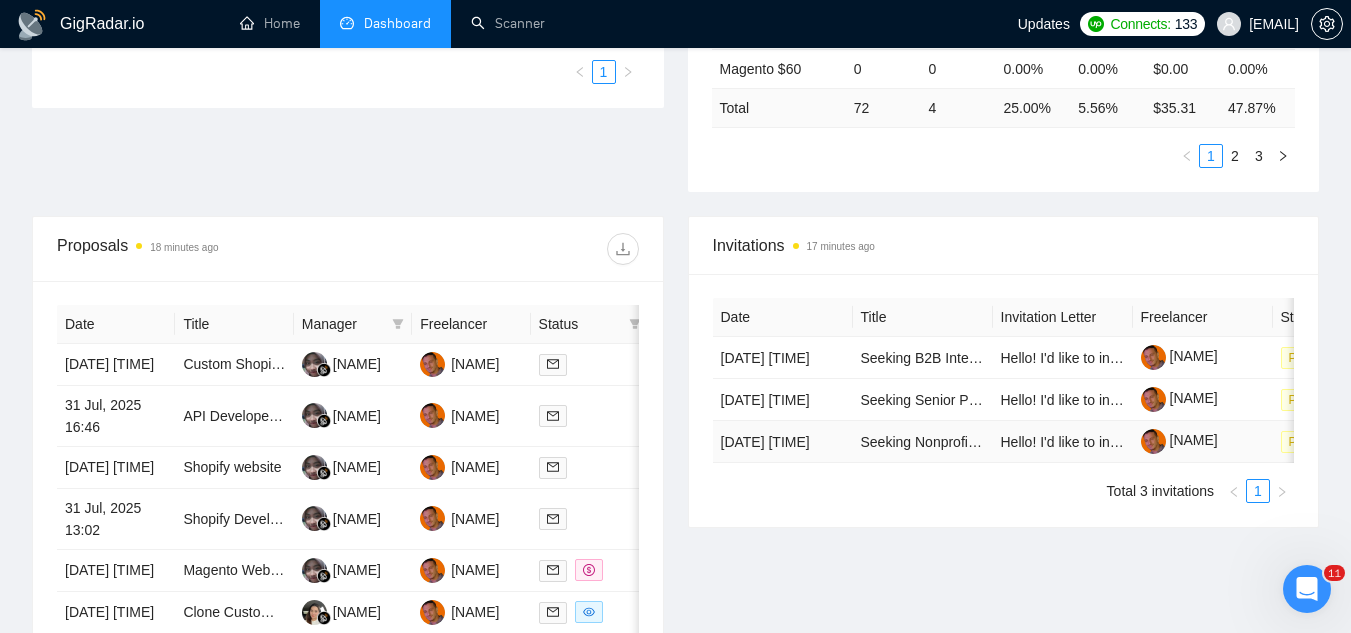 click on "[DATE] [TIME]" at bounding box center (783, 442) 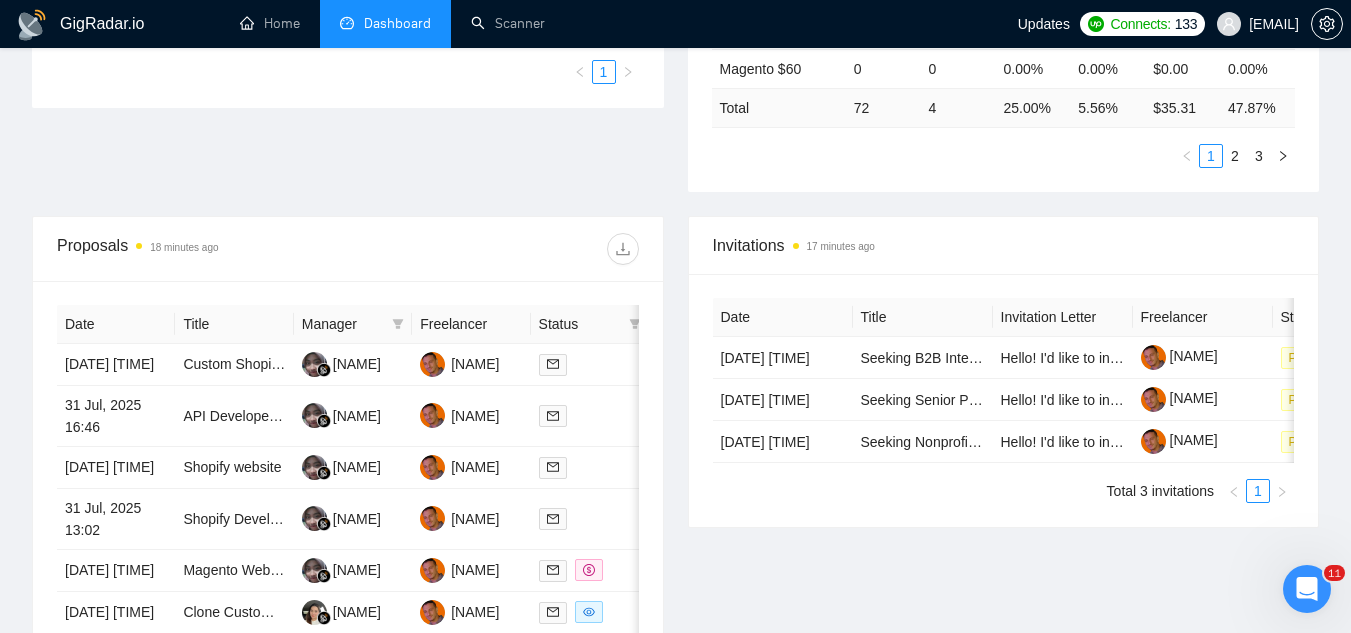 drag, startPoint x: 912, startPoint y: 483, endPoint x: 968, endPoint y: 489, distance: 56.32051 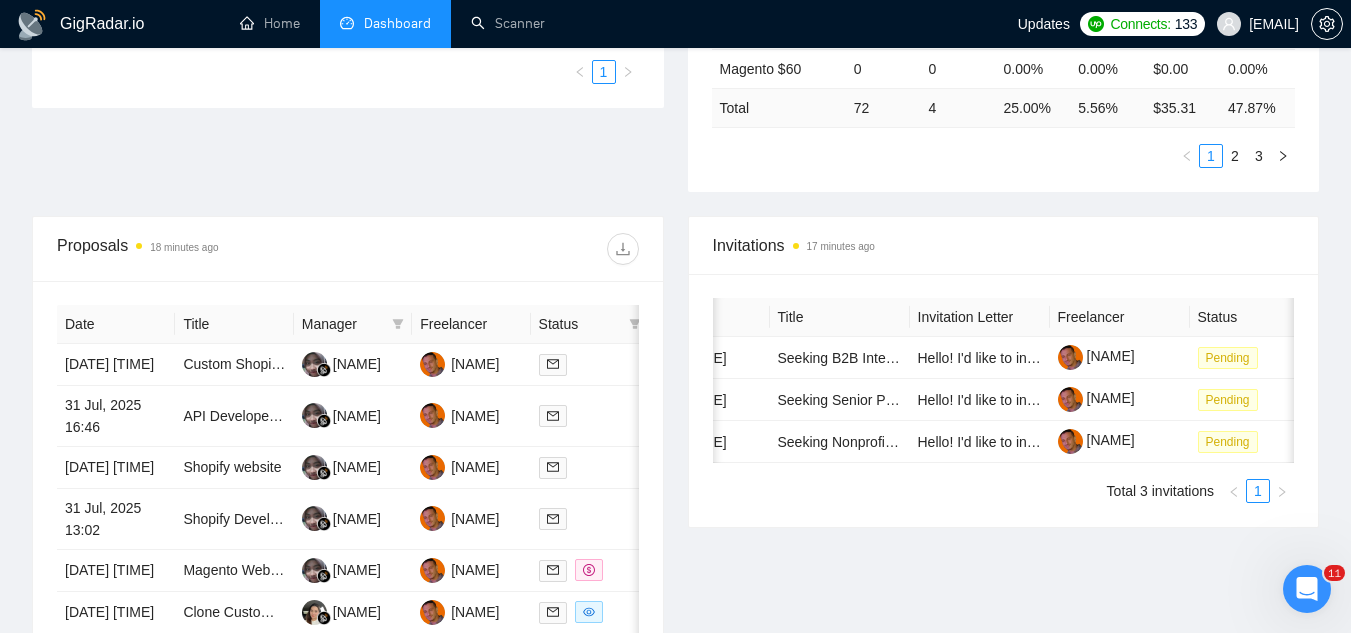 scroll, scrollTop: 0, scrollLeft: 118, axis: horizontal 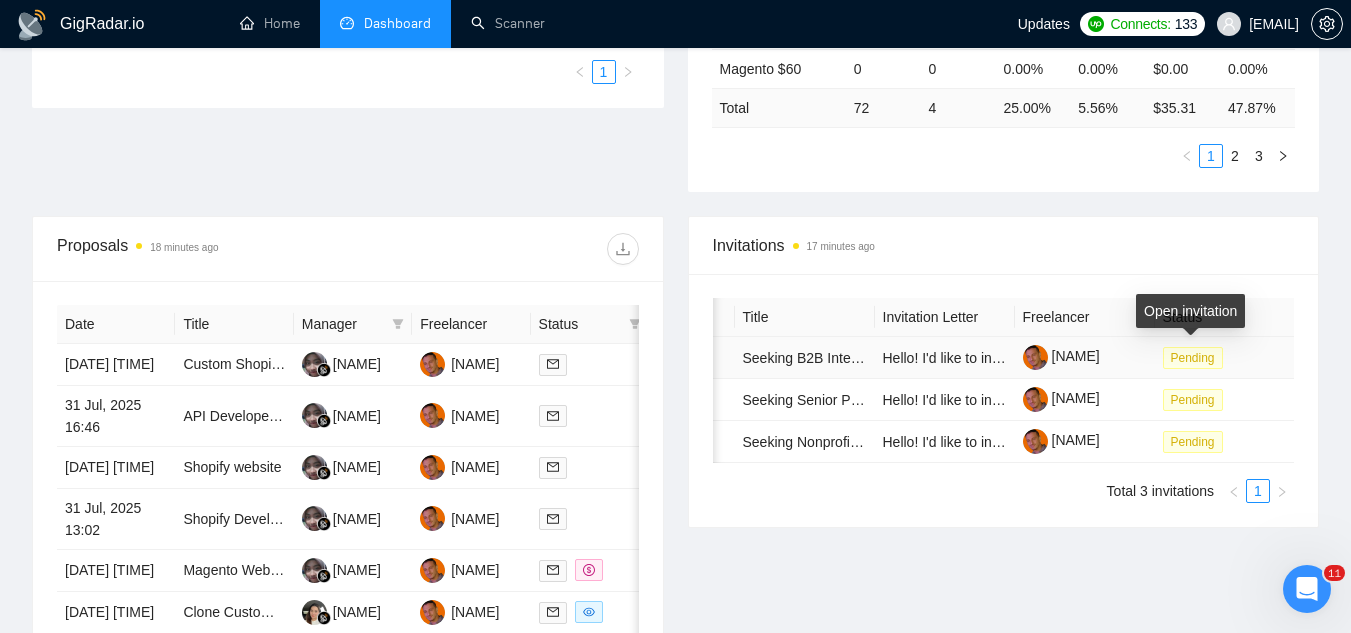 click on "Pending" at bounding box center [1193, 358] 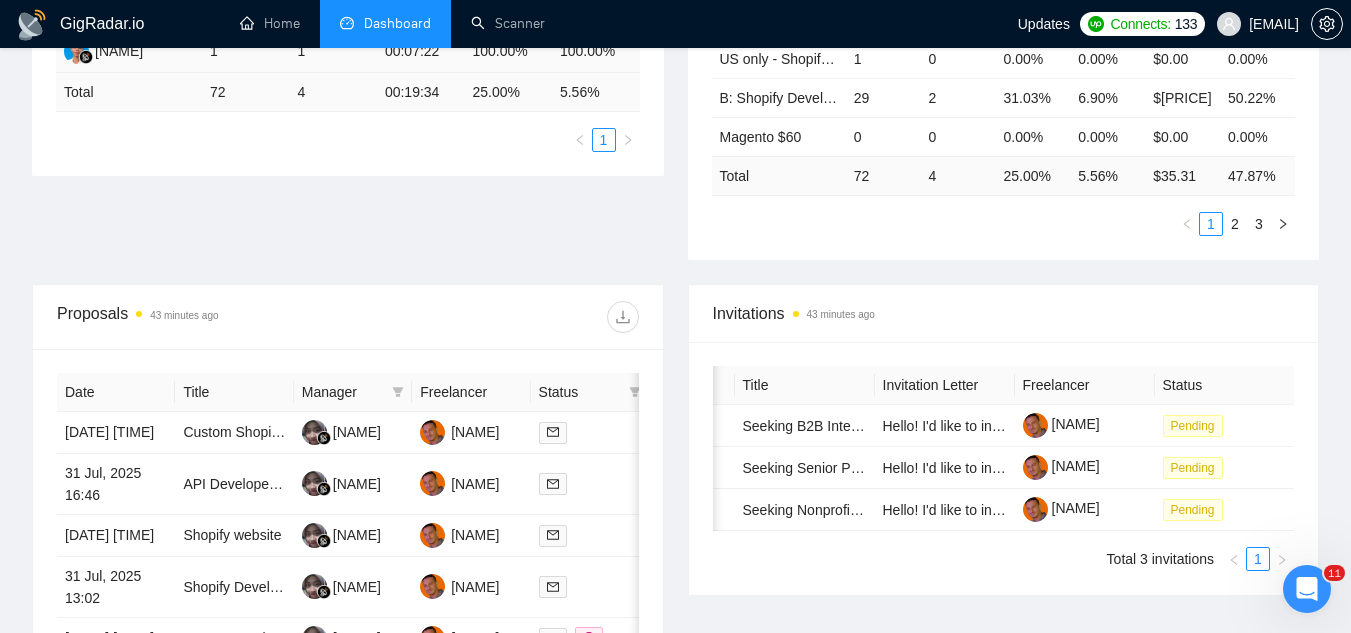 scroll, scrollTop: 500, scrollLeft: 0, axis: vertical 